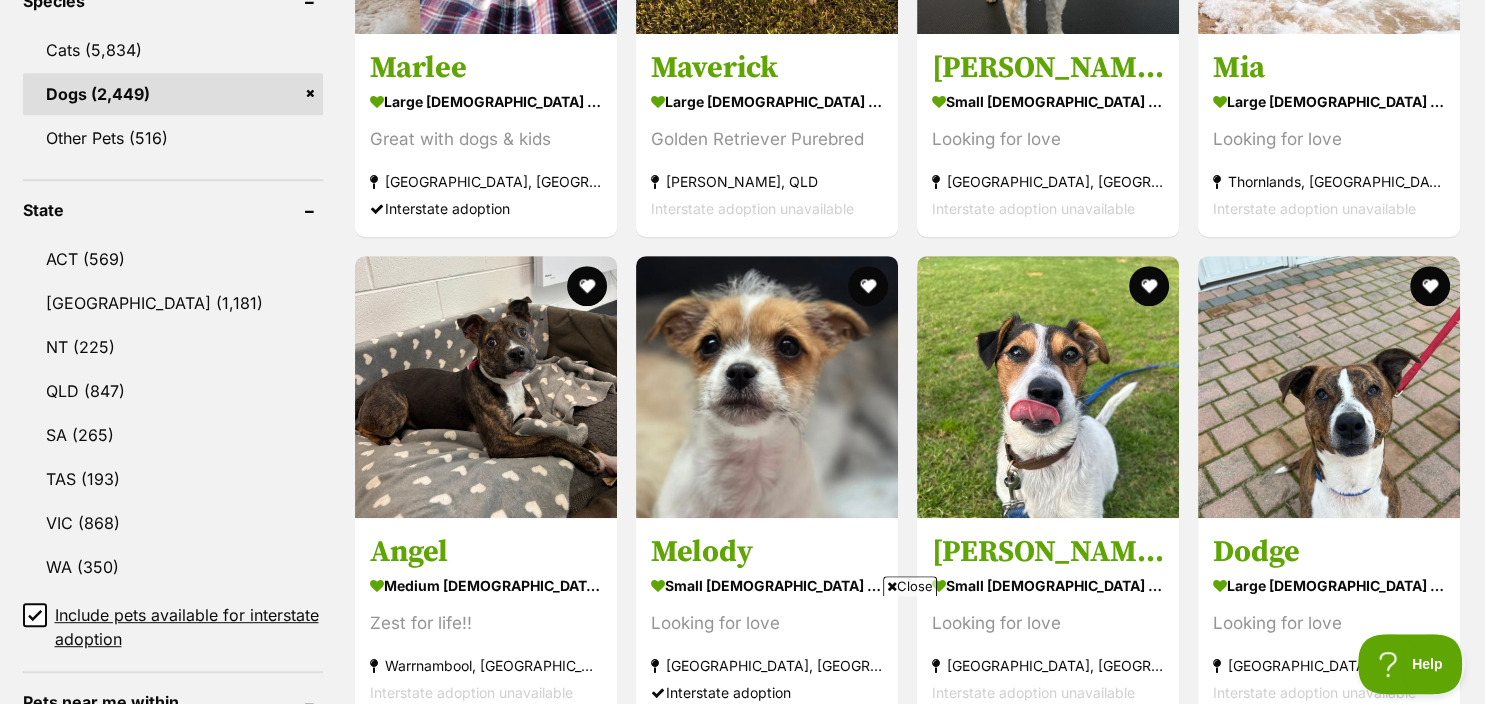 scroll, scrollTop: 739, scrollLeft: 0, axis: vertical 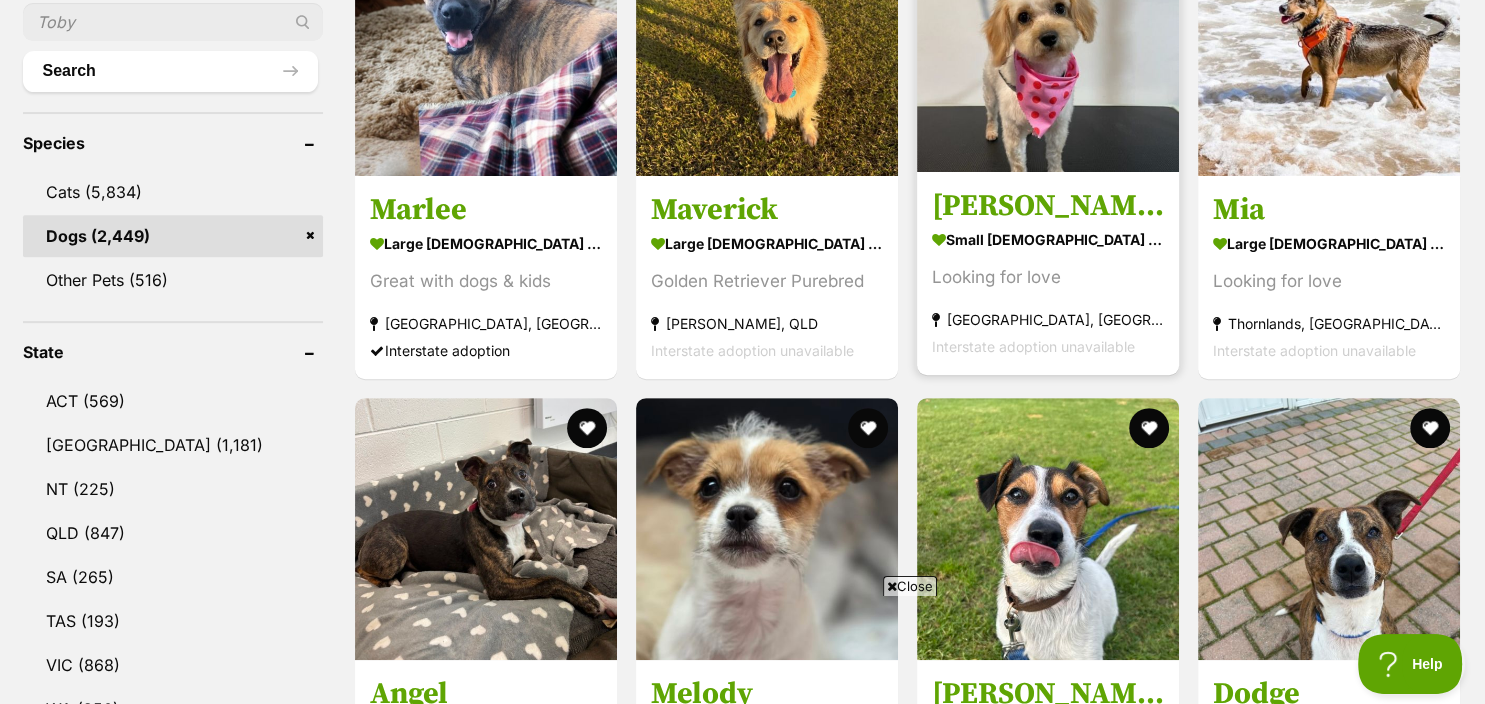click on "[PERSON_NAME]" at bounding box center (1048, 206) 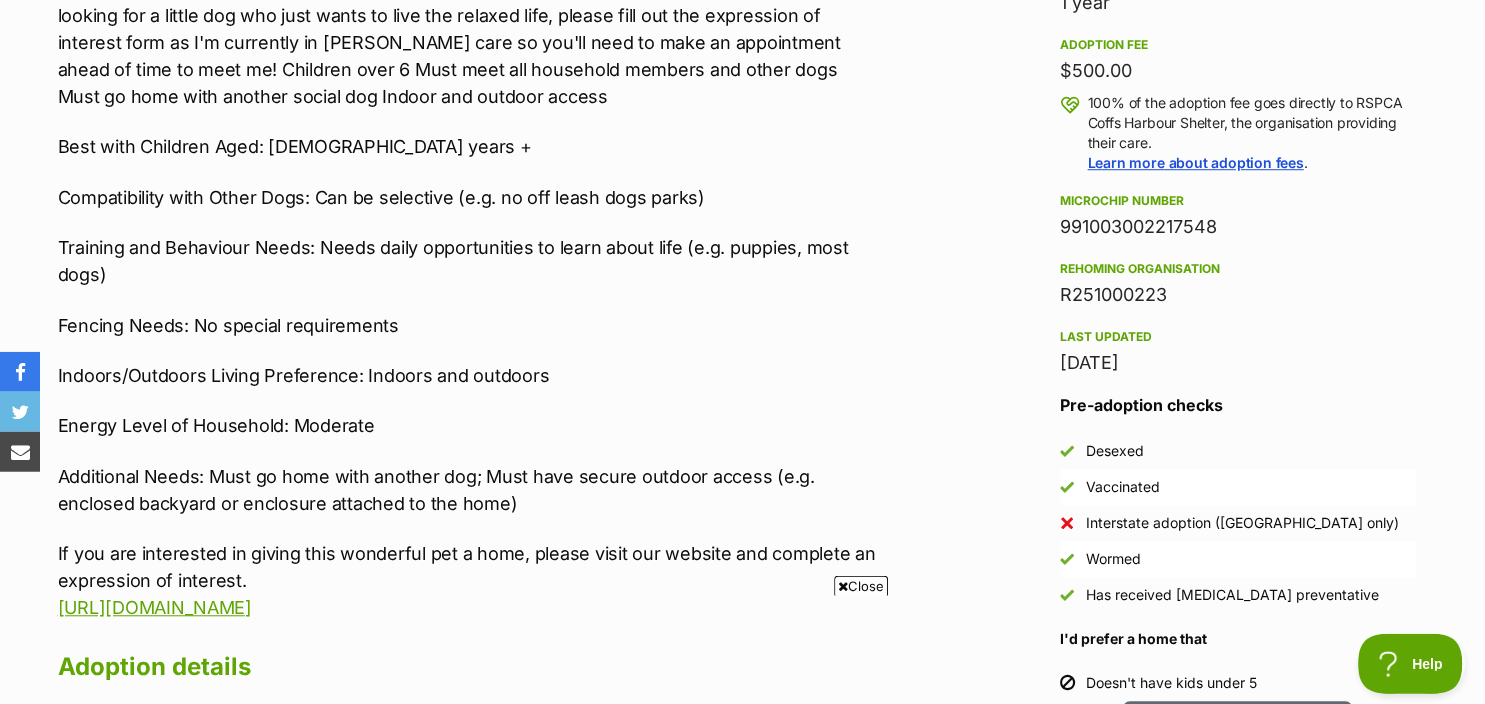 scroll, scrollTop: 1584, scrollLeft: 0, axis: vertical 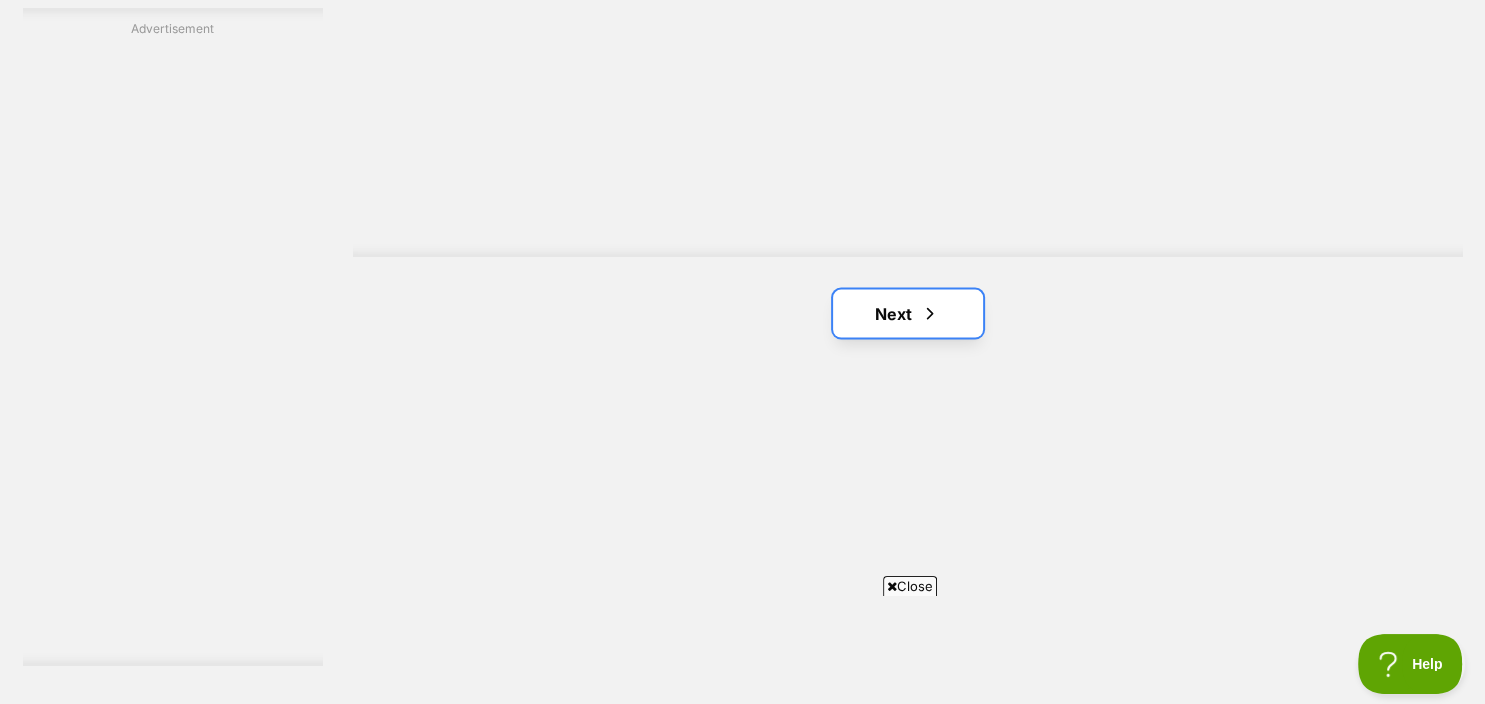 click on "Next" at bounding box center (908, 313) 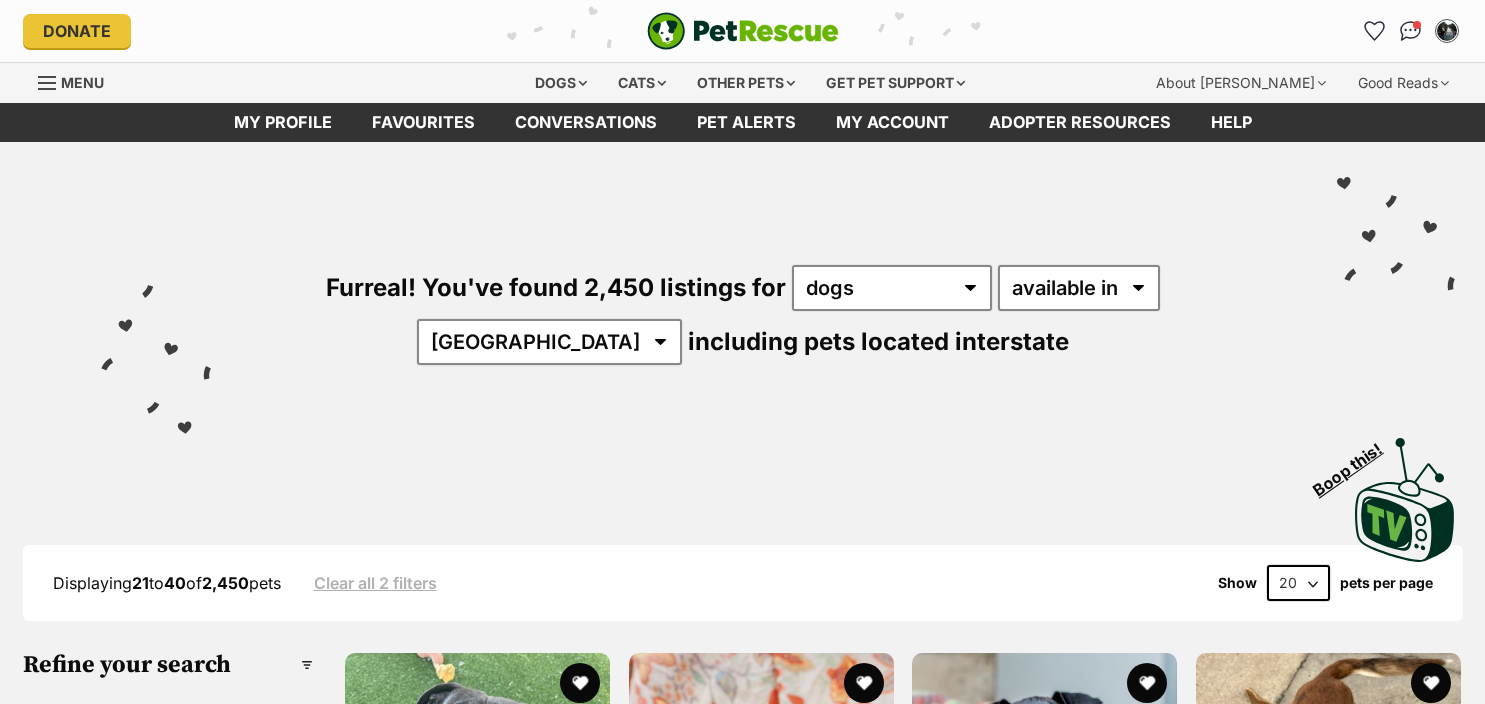scroll, scrollTop: 0, scrollLeft: 0, axis: both 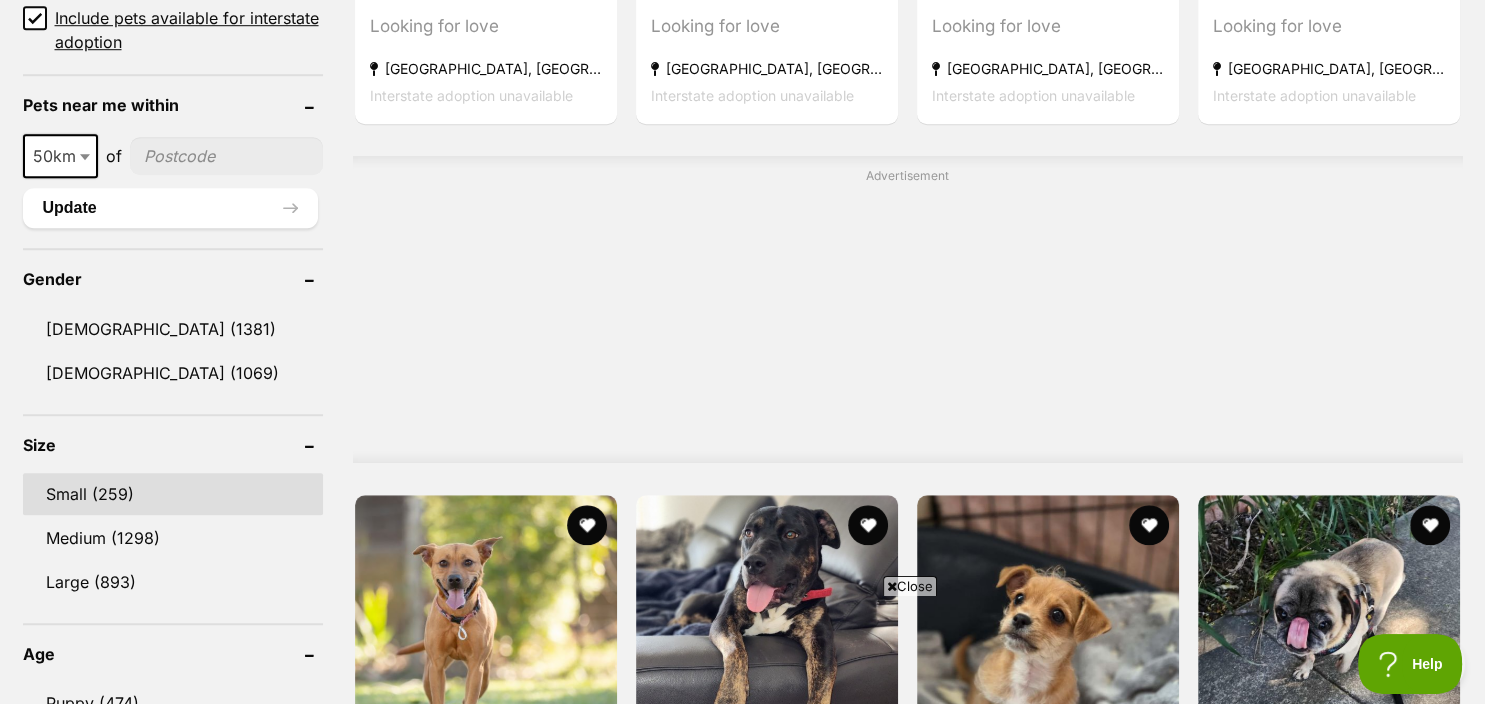 click on "Small (259)" at bounding box center [173, 494] 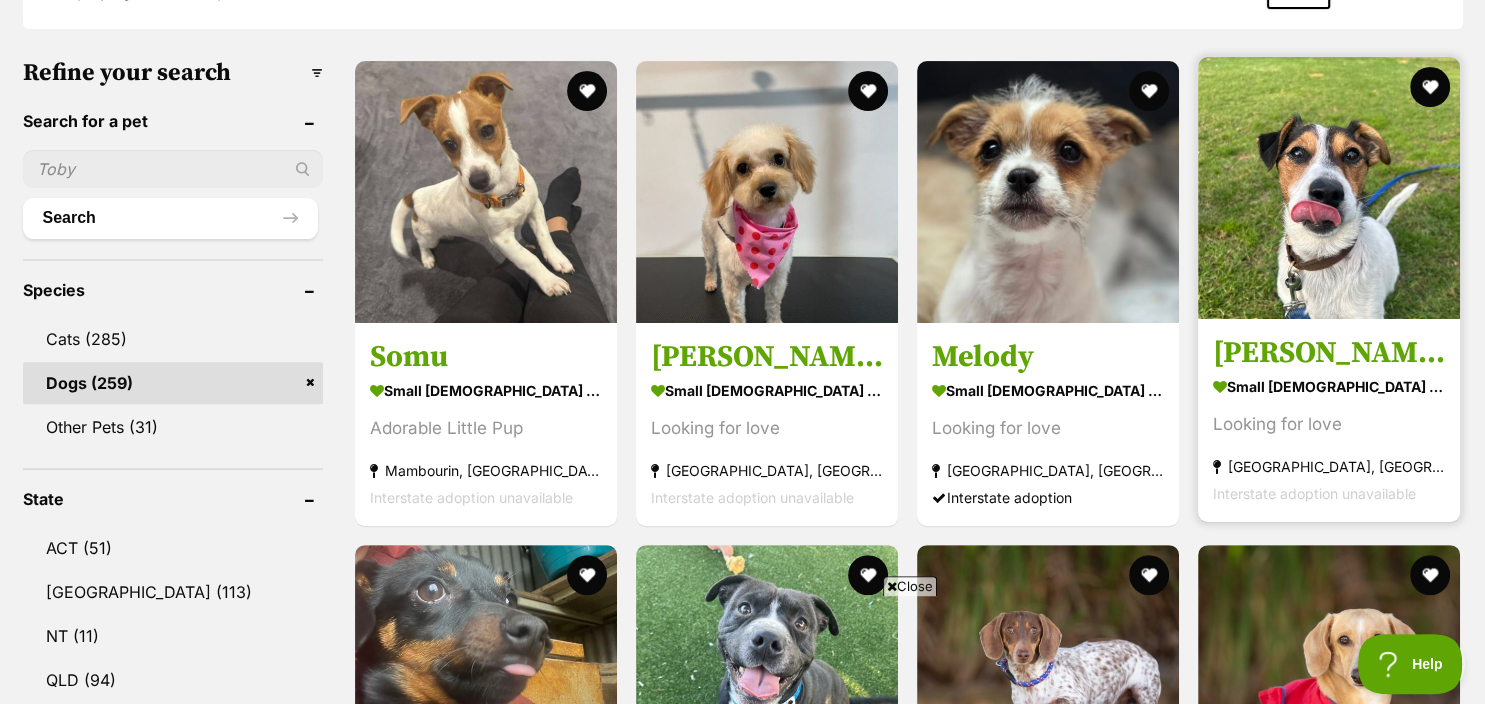 scroll, scrollTop: 422, scrollLeft: 0, axis: vertical 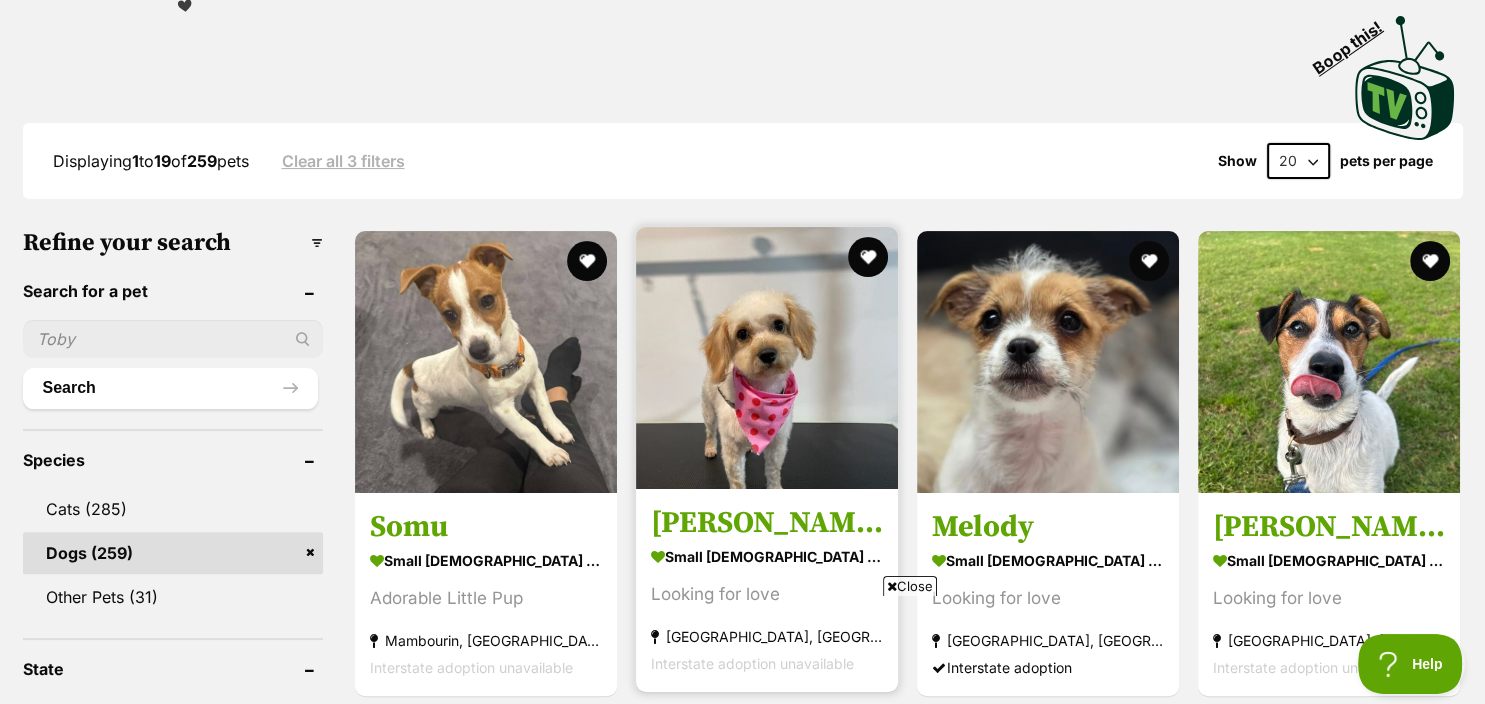 click at bounding box center (767, 358) 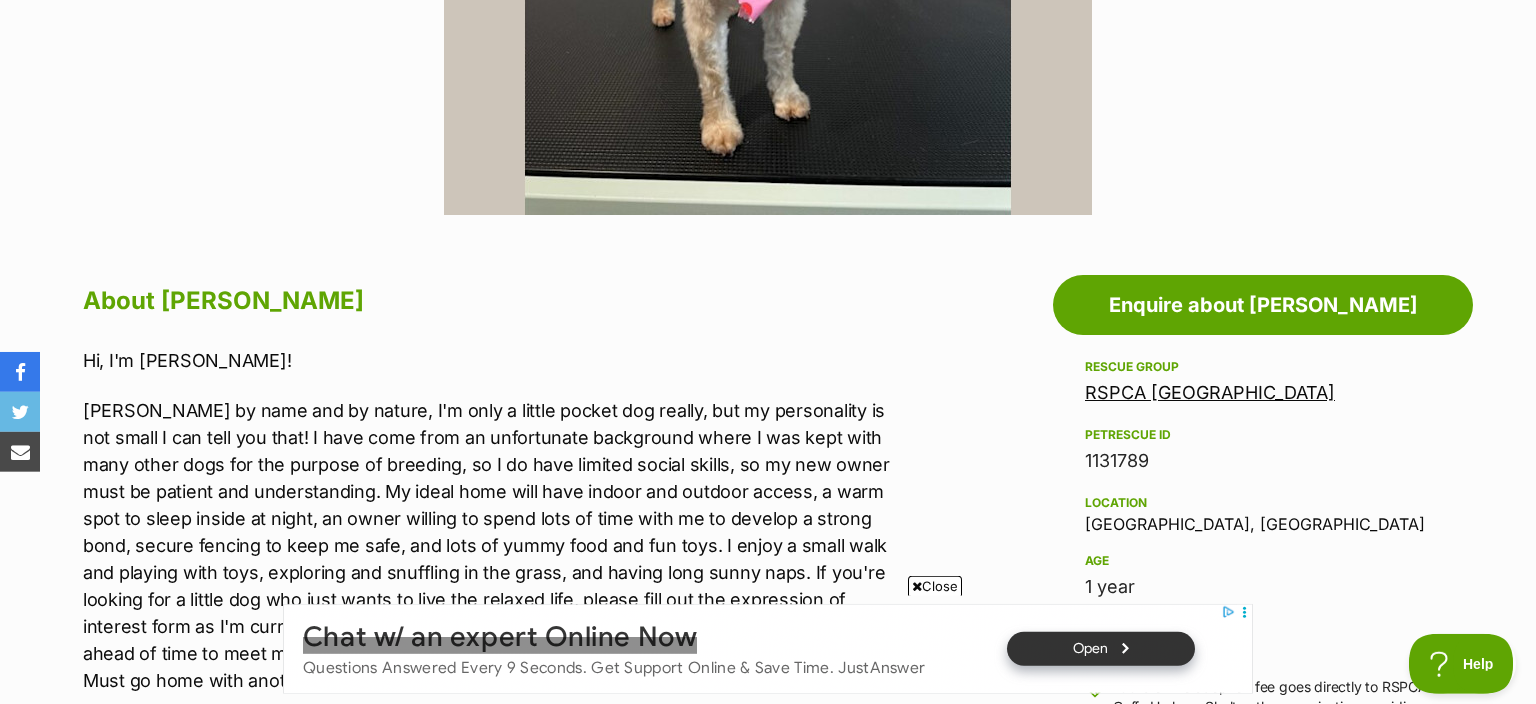 scroll, scrollTop: 950, scrollLeft: 0, axis: vertical 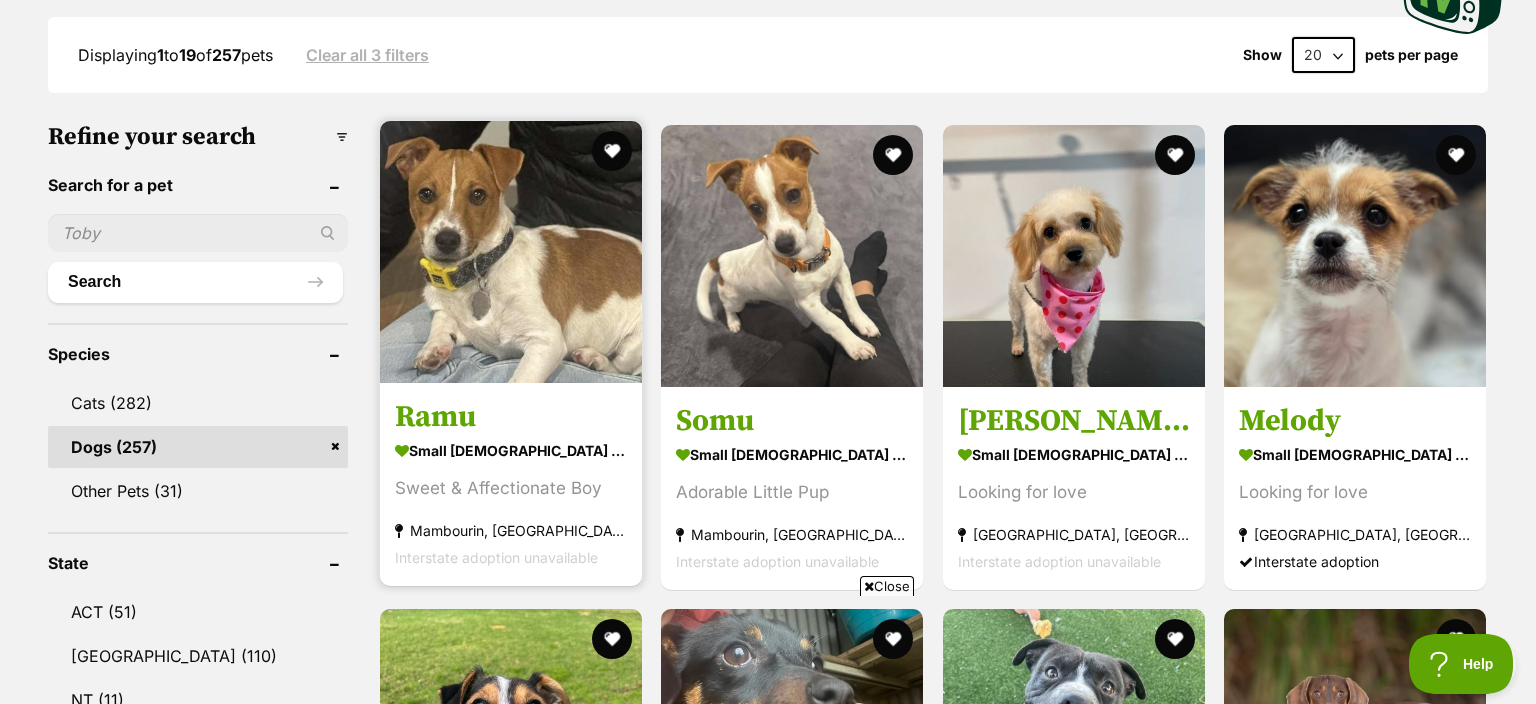 click at bounding box center (511, 252) 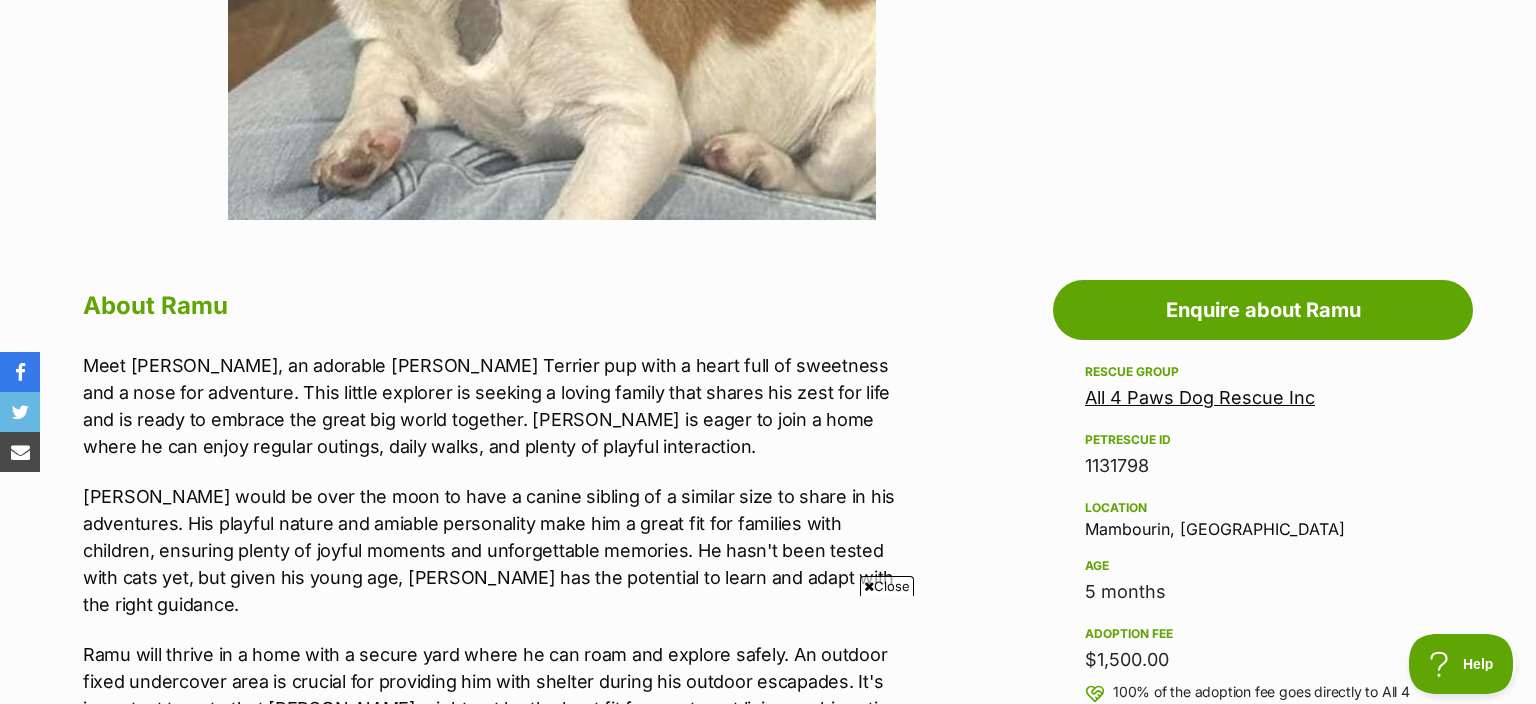scroll, scrollTop: 0, scrollLeft: 0, axis: both 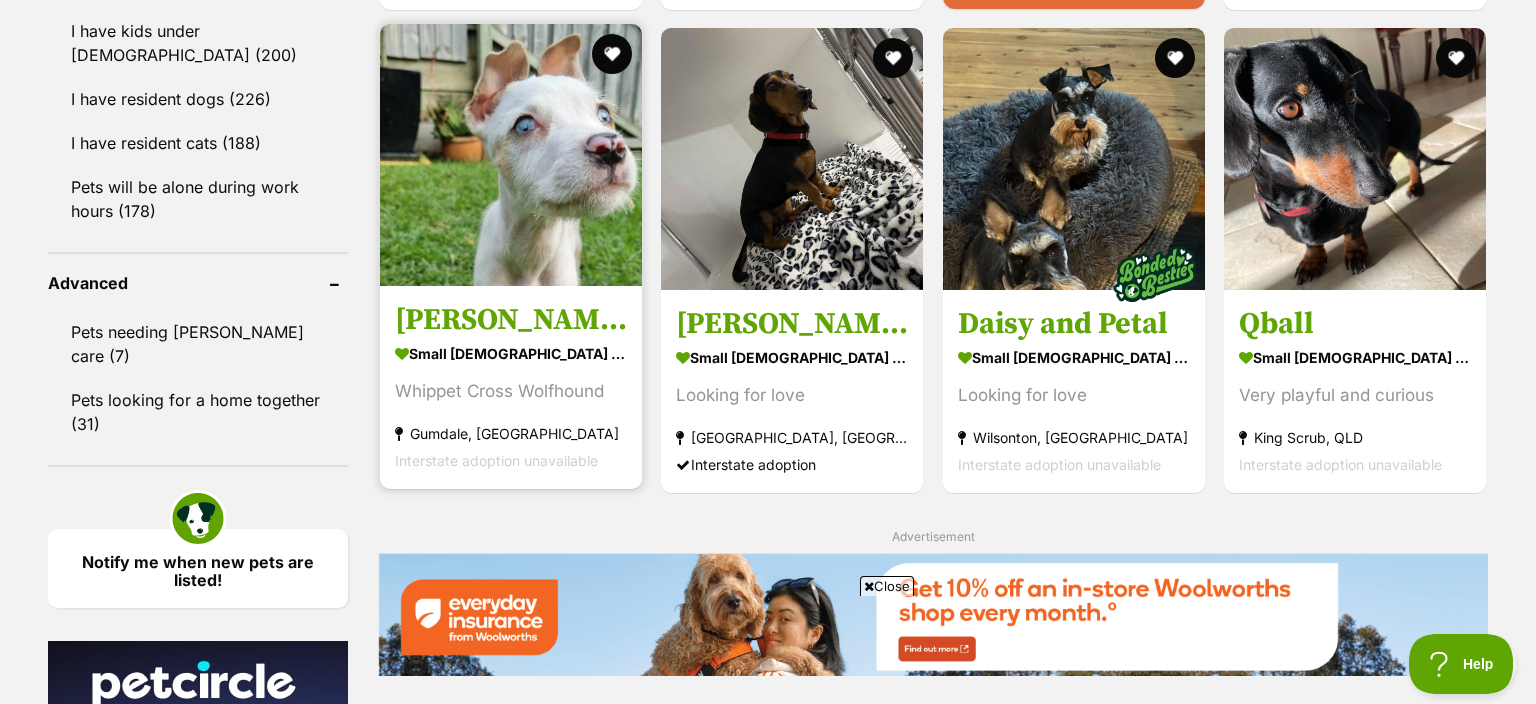 click on "small female Dog" at bounding box center [511, 353] 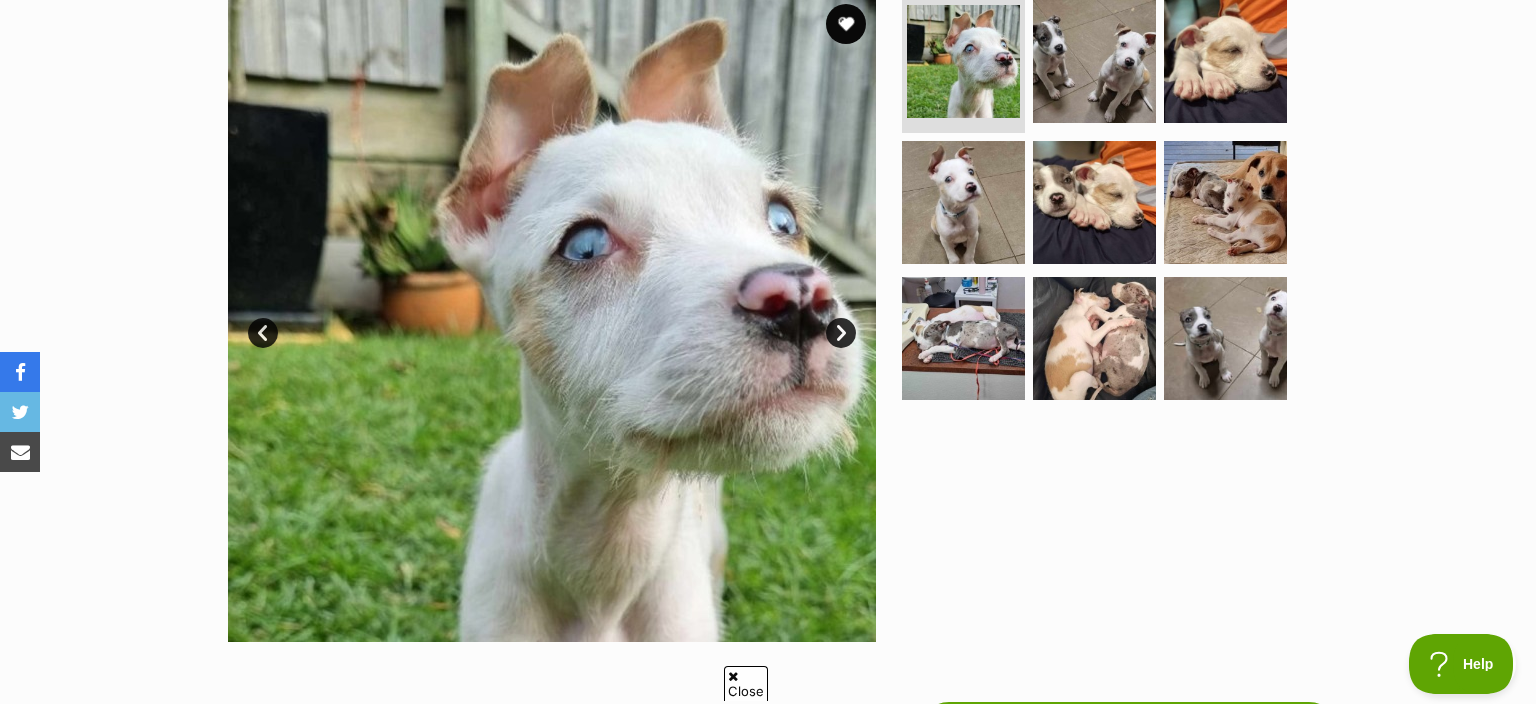 scroll, scrollTop: 0, scrollLeft: 0, axis: both 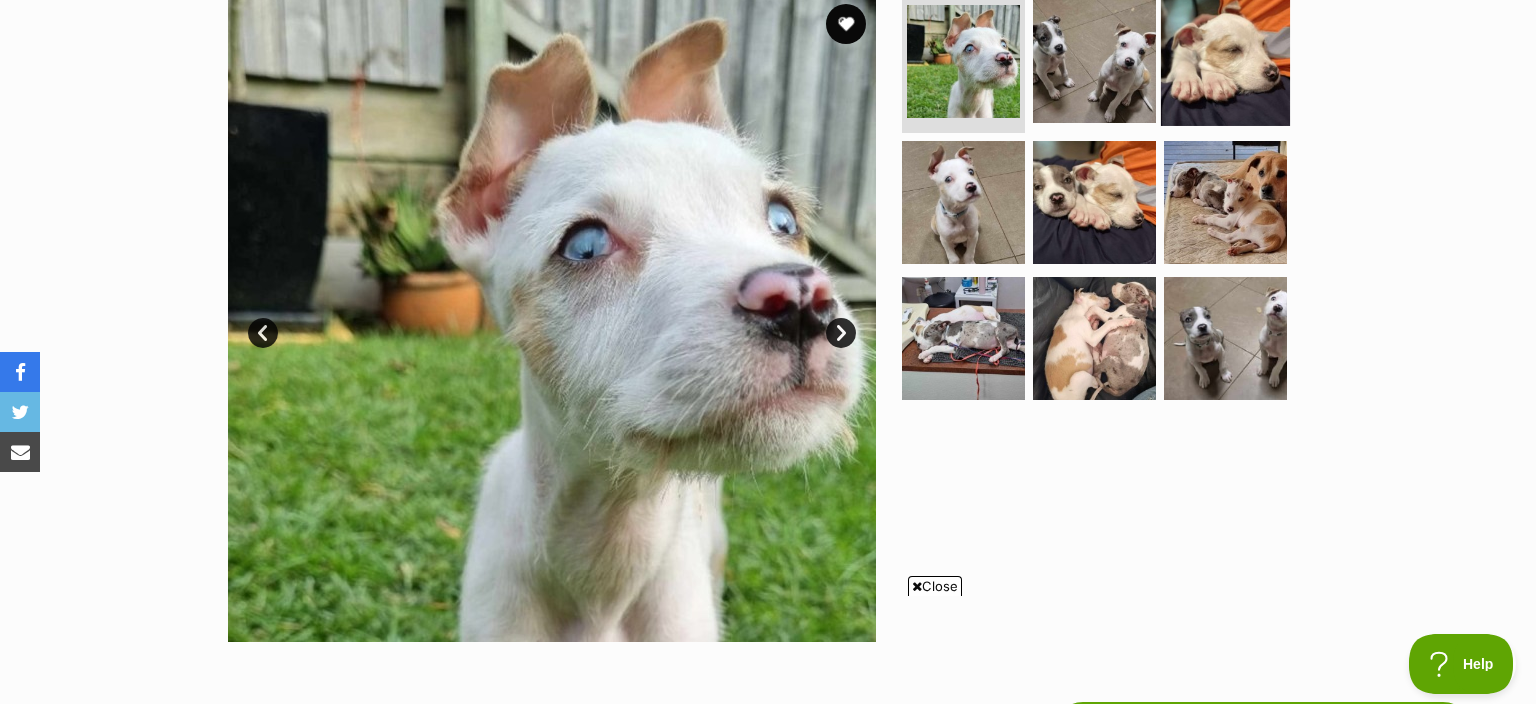 click at bounding box center [1225, 60] 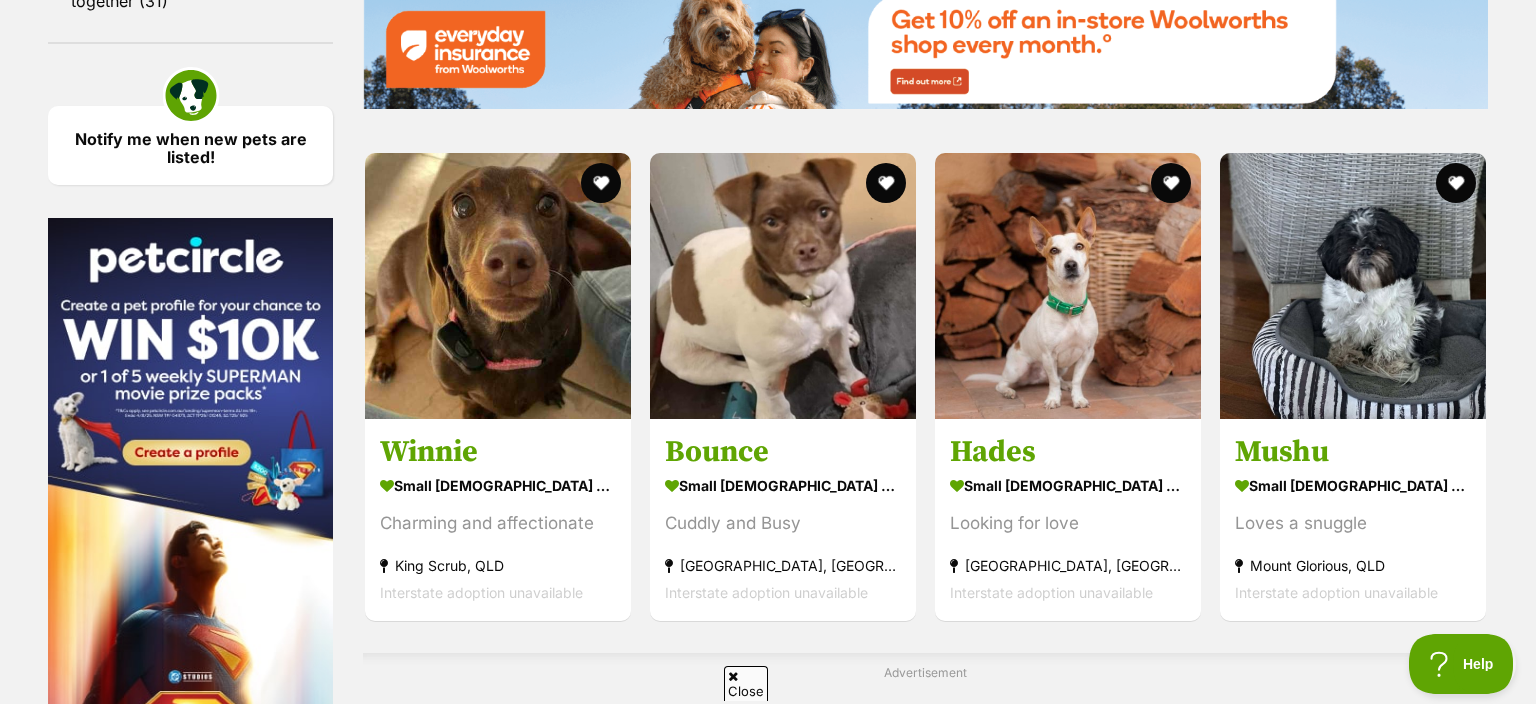 scroll, scrollTop: 0, scrollLeft: 0, axis: both 